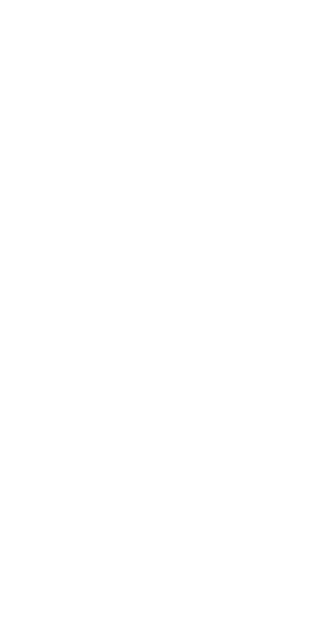 scroll, scrollTop: 0, scrollLeft: 0, axis: both 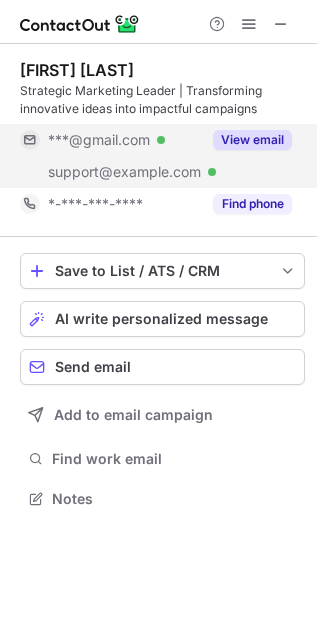 click on "View email" at bounding box center (252, 140) 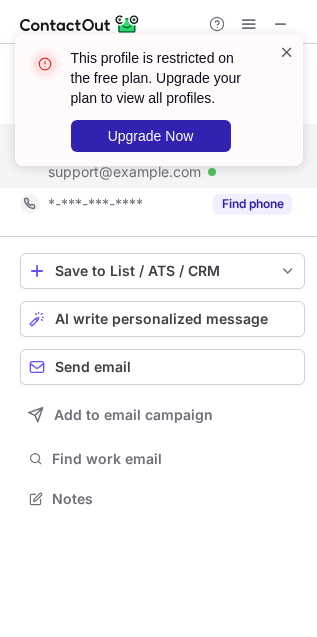 click at bounding box center [287, 52] 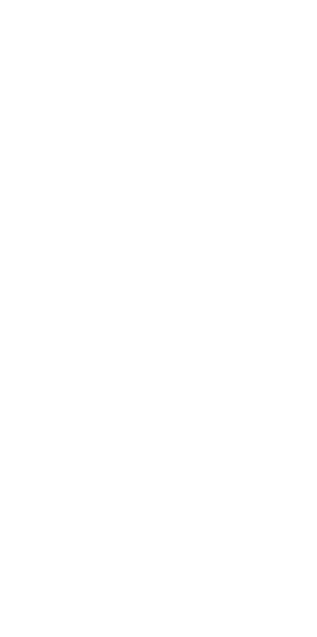 scroll, scrollTop: 0, scrollLeft: 0, axis: both 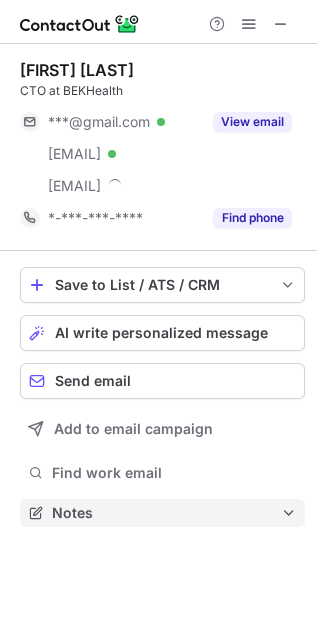 click on "Notes" at bounding box center [162, 513] 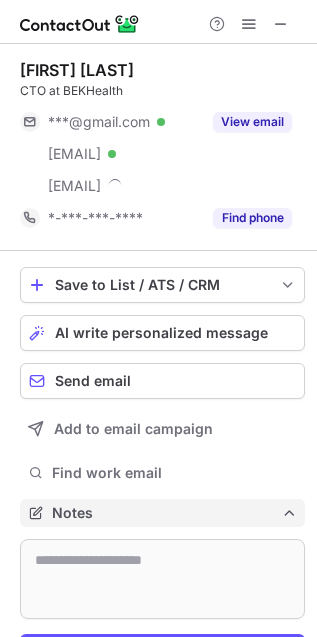 scroll, scrollTop: 11, scrollLeft: 10, axis: both 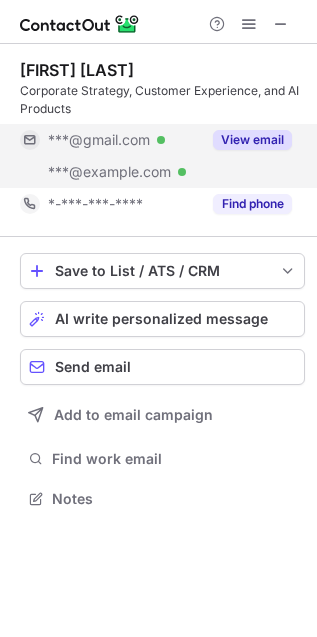 click on "View email" at bounding box center [252, 140] 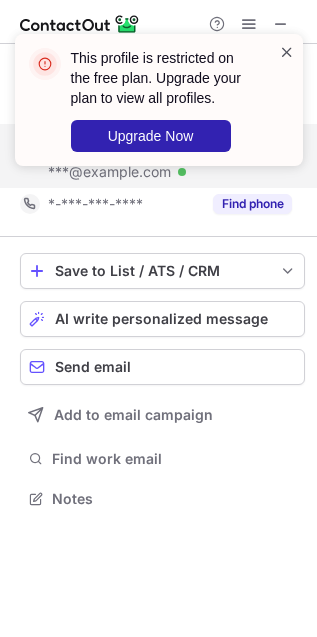 click at bounding box center [287, 52] 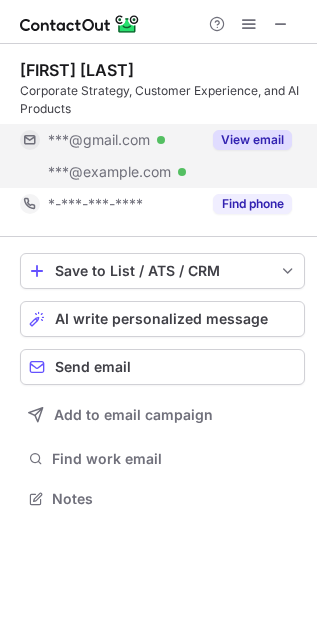 click on "This profile is restricted on the free plan. Upgrade your plan to view all profiles. Upgrade Now" at bounding box center [159, 108] 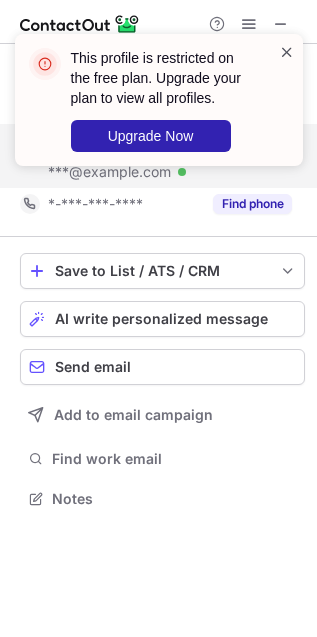 click at bounding box center [287, 52] 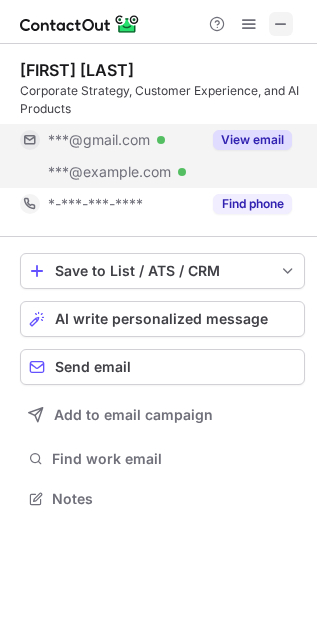 click at bounding box center [281, 24] 